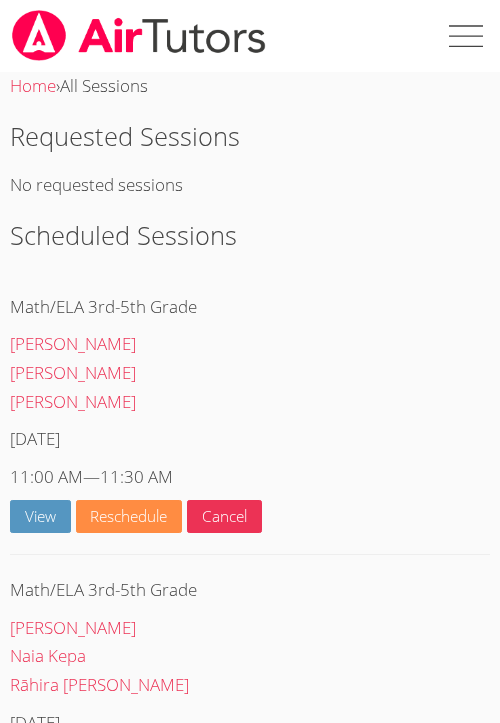 scroll, scrollTop: 103, scrollLeft: 0, axis: vertical 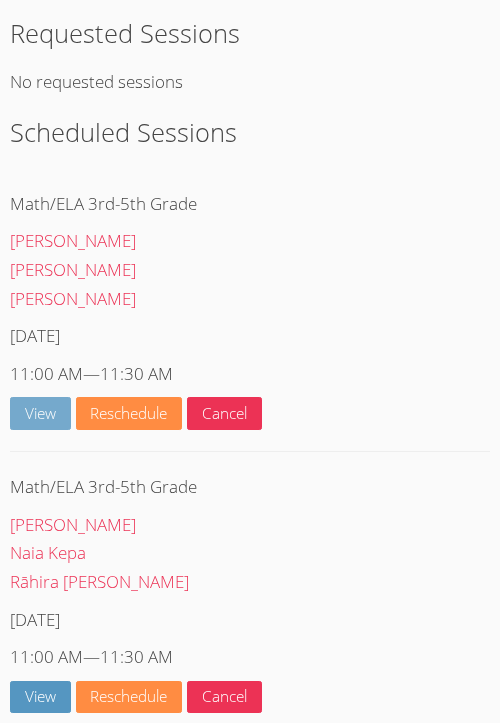 click on "View" at bounding box center (40, 413) 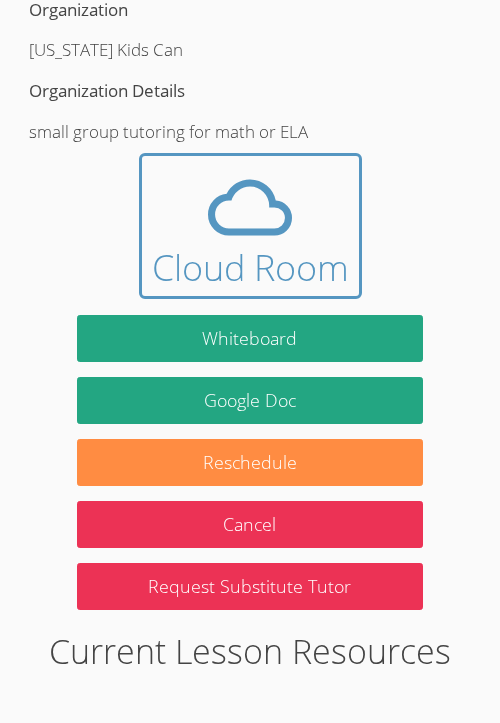 scroll, scrollTop: 1481, scrollLeft: 0, axis: vertical 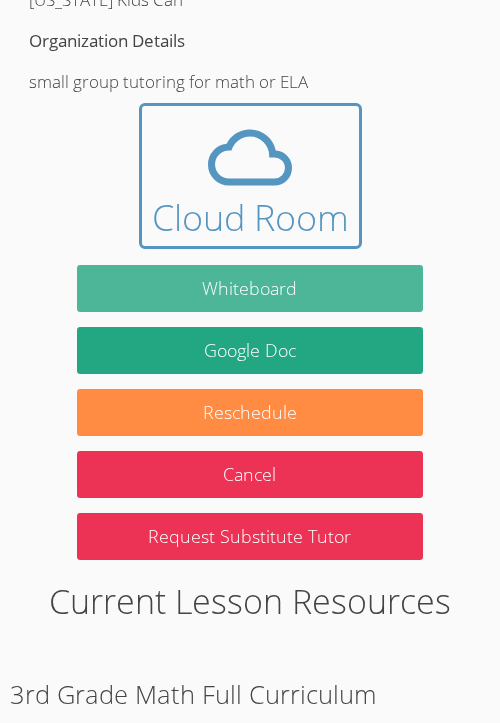 click on "Whiteboard" at bounding box center (250, 288) 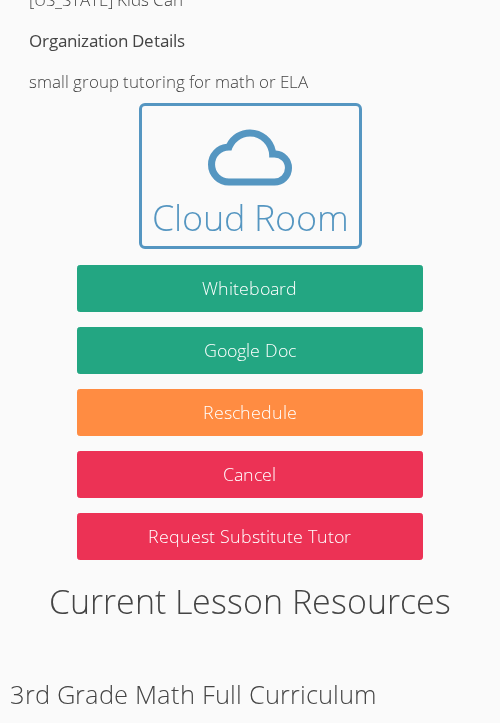 type 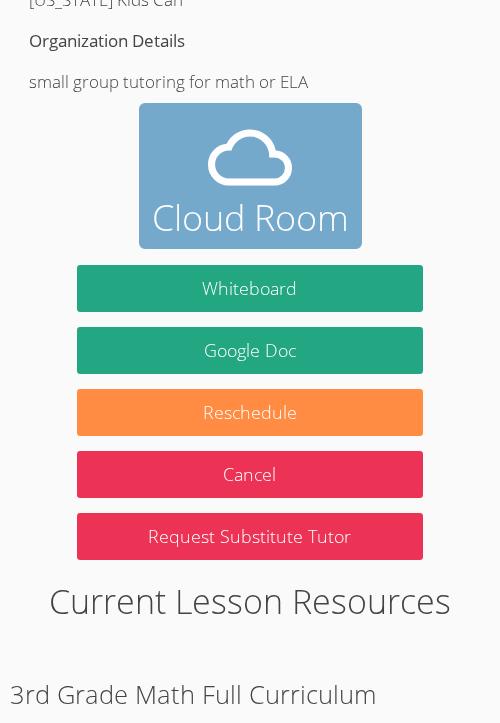 click on "Cloud Room" at bounding box center [250, 176] 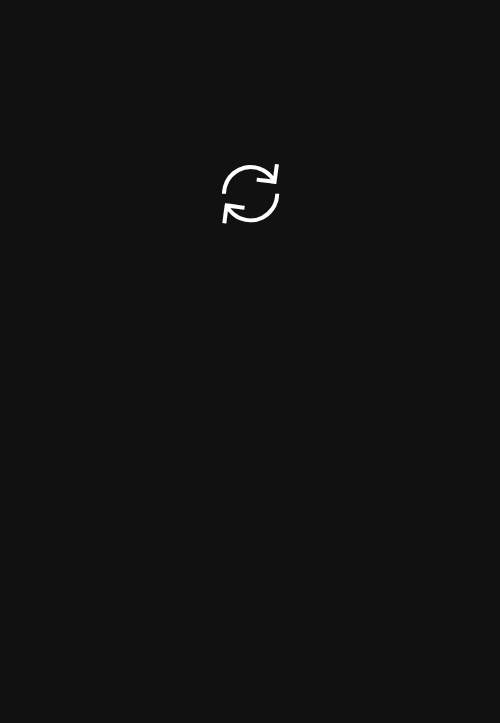 scroll, scrollTop: 0, scrollLeft: 0, axis: both 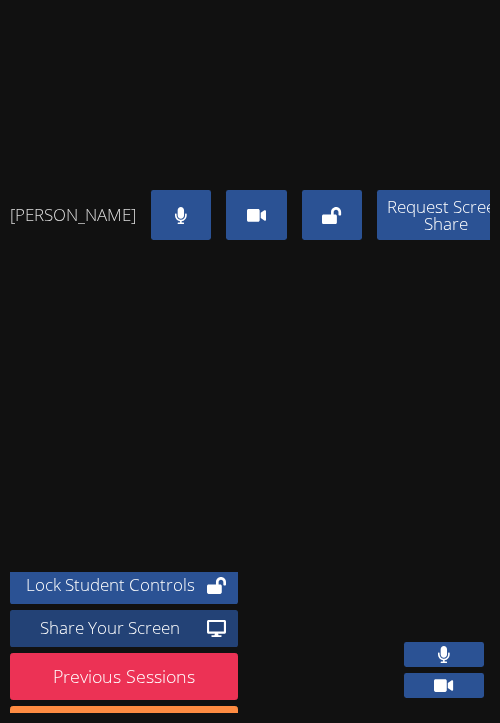 click on "Share Your Screen" at bounding box center [110, 628] 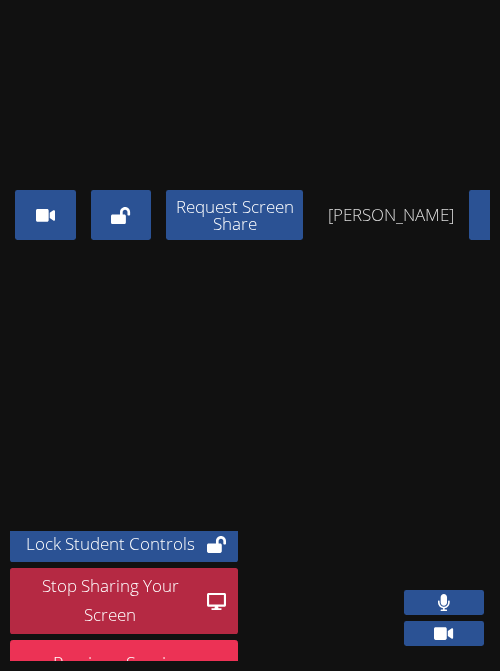 scroll, scrollTop: 11, scrollLeft: 411, axis: both 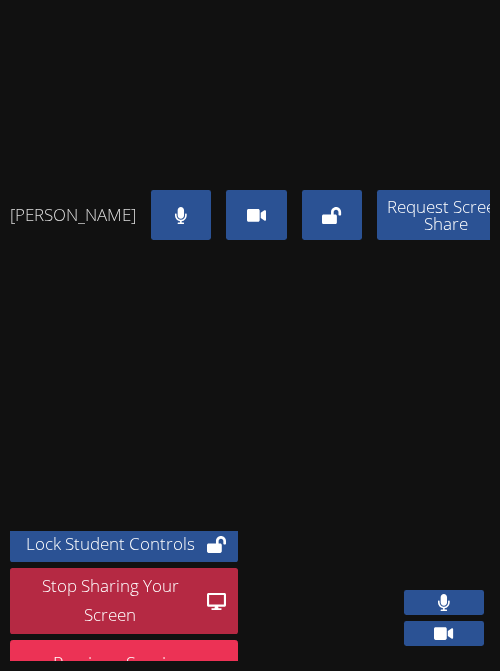 click on "Landon Antonio Jr. Request Screen Share" at bounding box center [250, 270] 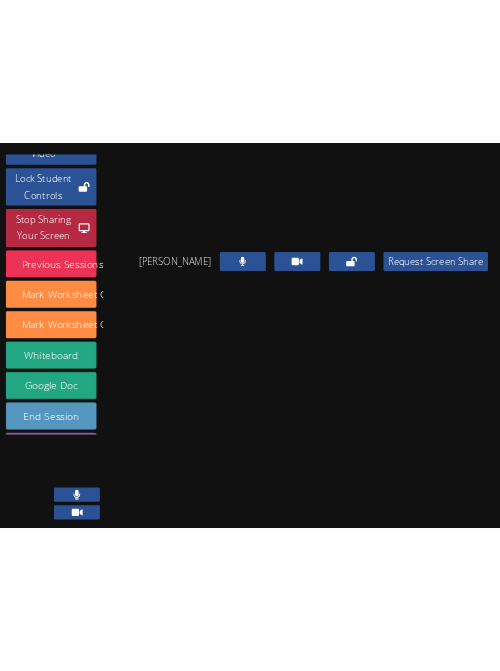 scroll, scrollTop: 151, scrollLeft: 0, axis: vertical 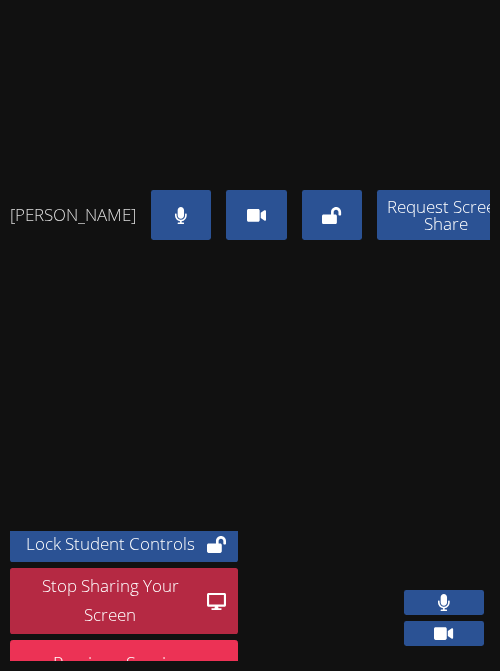 click at bounding box center [262, 85] 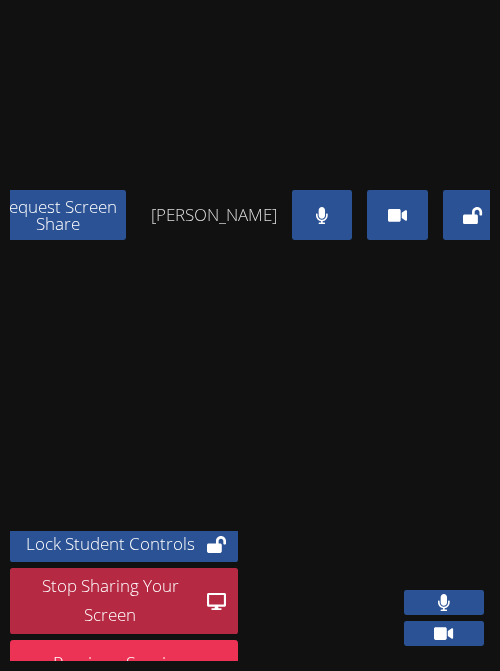 scroll, scrollTop: 0, scrollLeft: 411, axis: horizontal 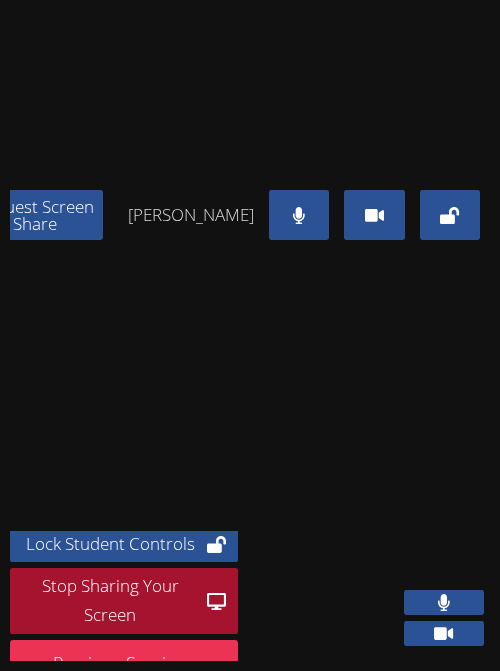 click on "Stop Sharing Your Screen" at bounding box center (110, 601) 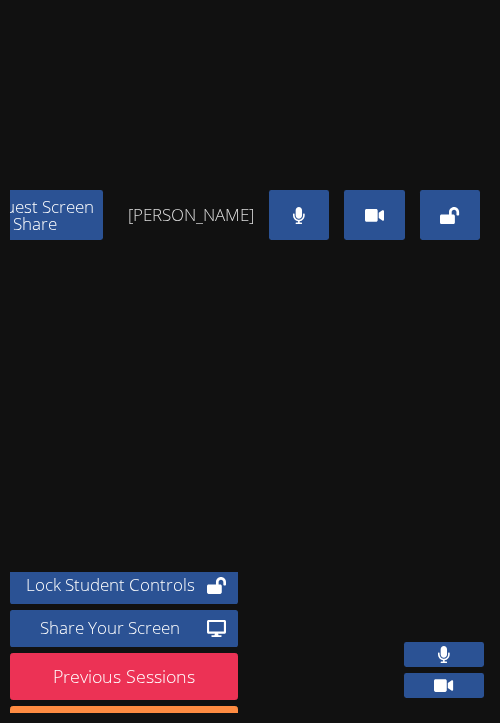 click on "Landon Antonio Jr. Request Screen Share Moses Gray Request Screen Share" at bounding box center (250, 291) 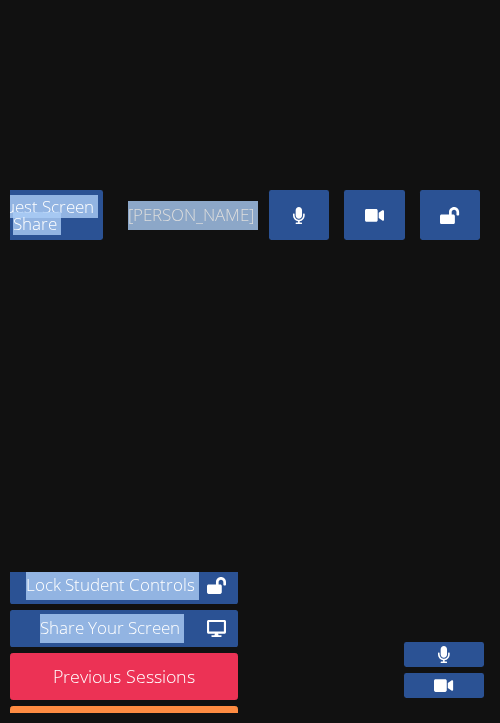click on "Scheduled time is complete. Mute Students Disable Student Video Lock Student Controls Share Your Screen Previous Sessions download Mark Worksheet Completed Mark Worksheet Completed Whiteboard Google Doc End Session Send Student SMS Group Details Mondays: Math Wednesdays: Reading Students just finished 3rd grade; not sure of their level. Slack admin if you need a different level of curriculum. Can also pull from other resources. Landon Antonio Jr. Request Screen Share Moses Gray Request Screen Share" at bounding box center (250, 361) 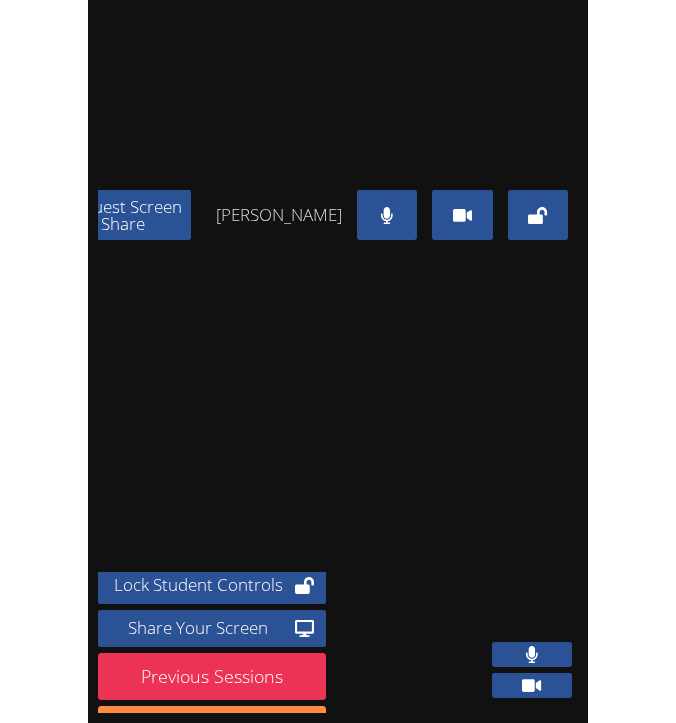 scroll, scrollTop: 0, scrollLeft: 232, axis: horizontal 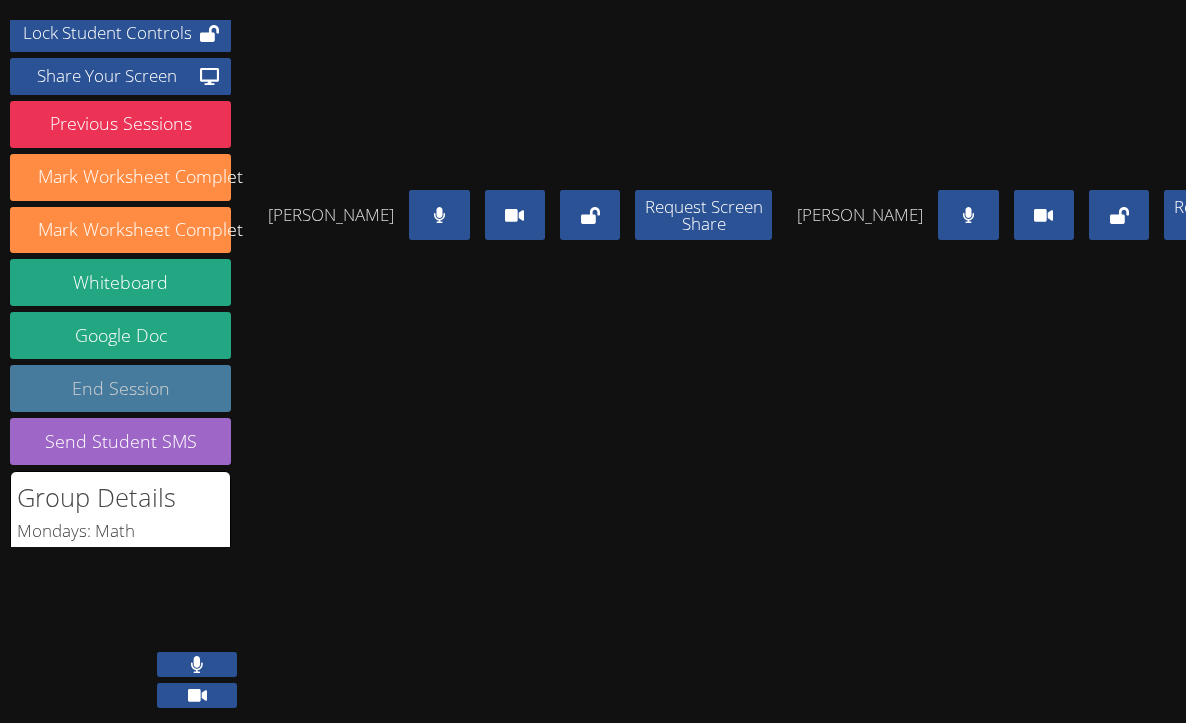 click on "End Session" at bounding box center (120, 388) 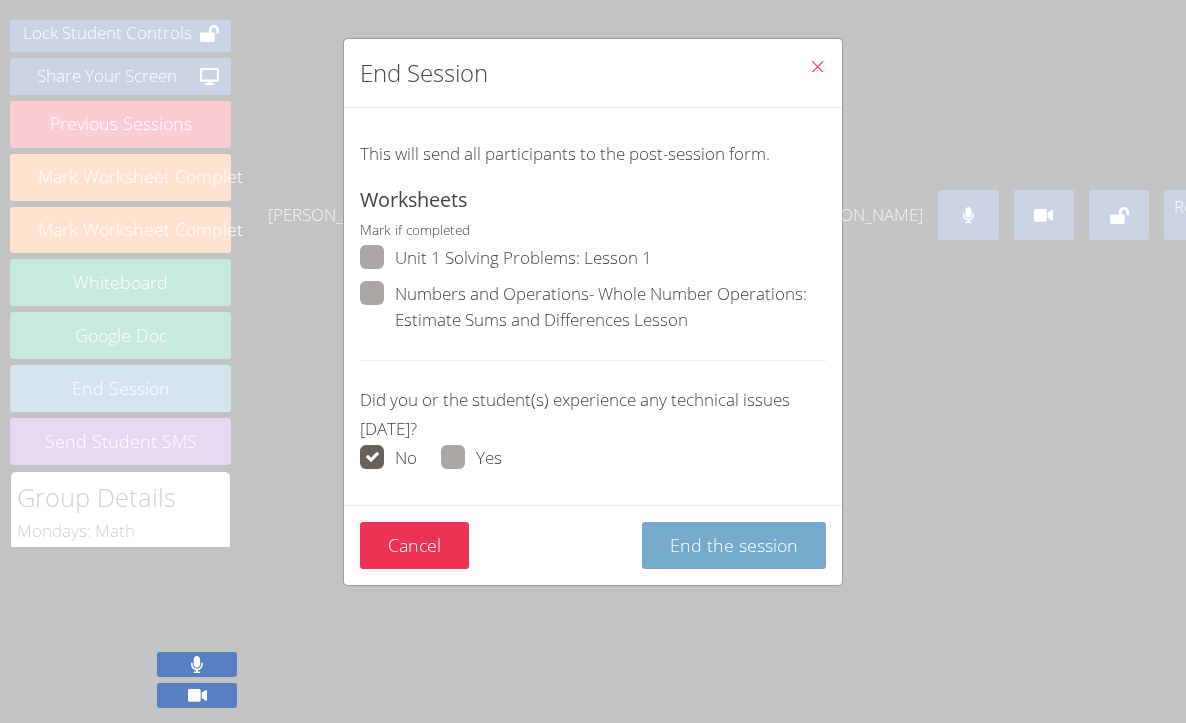 click on "End the session" at bounding box center (734, 545) 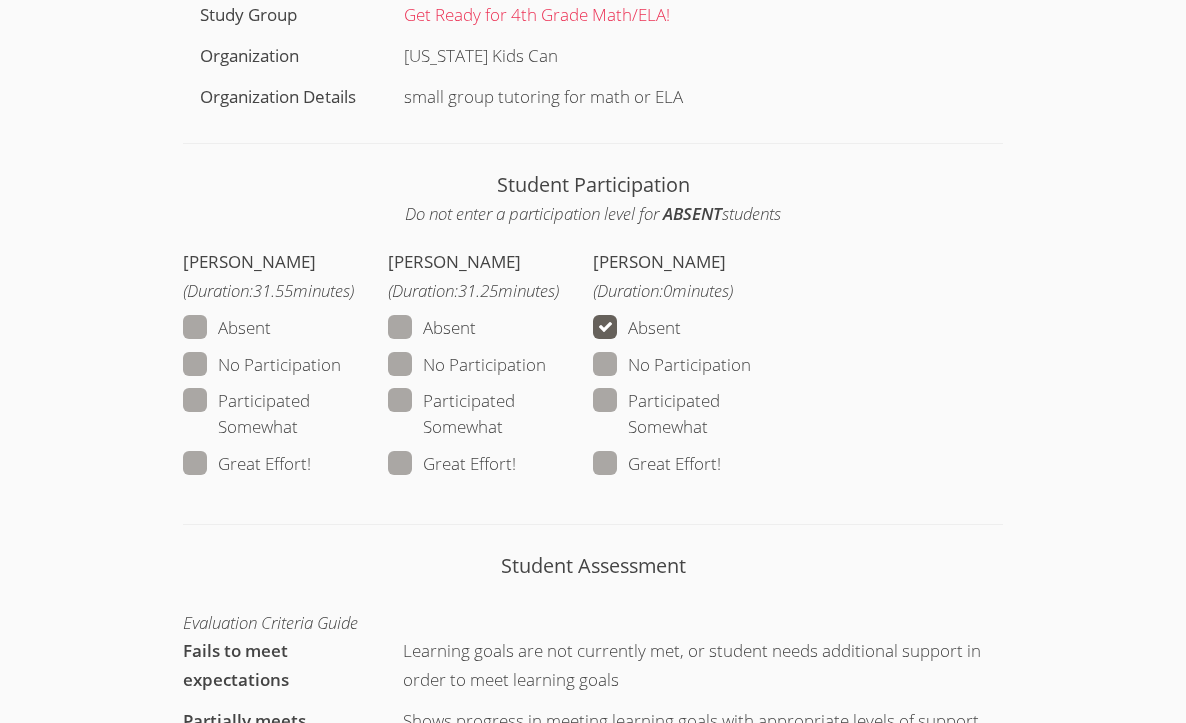 scroll, scrollTop: 1156, scrollLeft: 0, axis: vertical 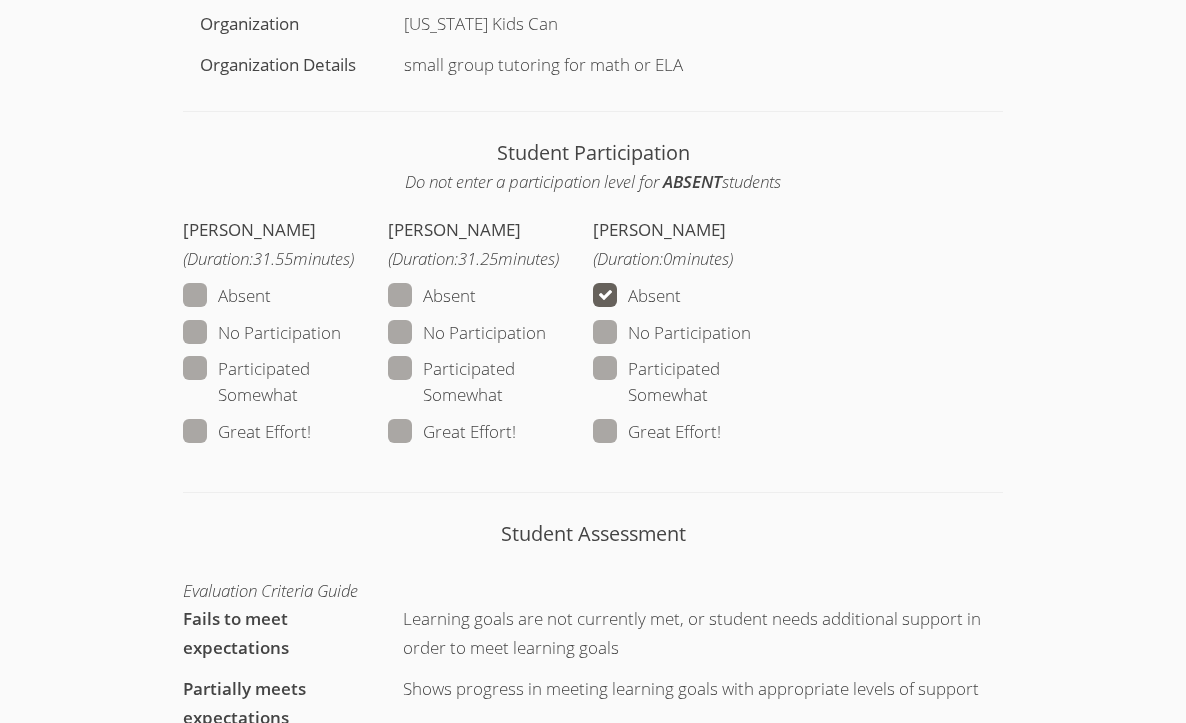 click at bounding box center [516, 431] 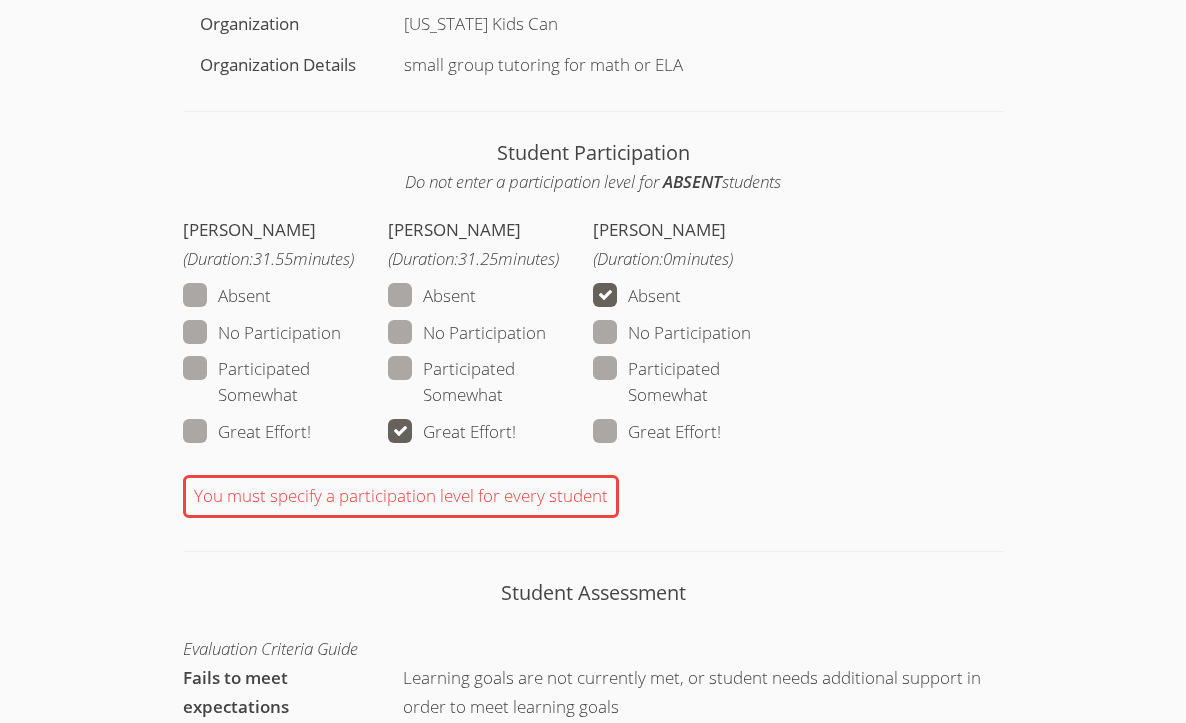 click on "Great Effort!" at bounding box center (247, 432) 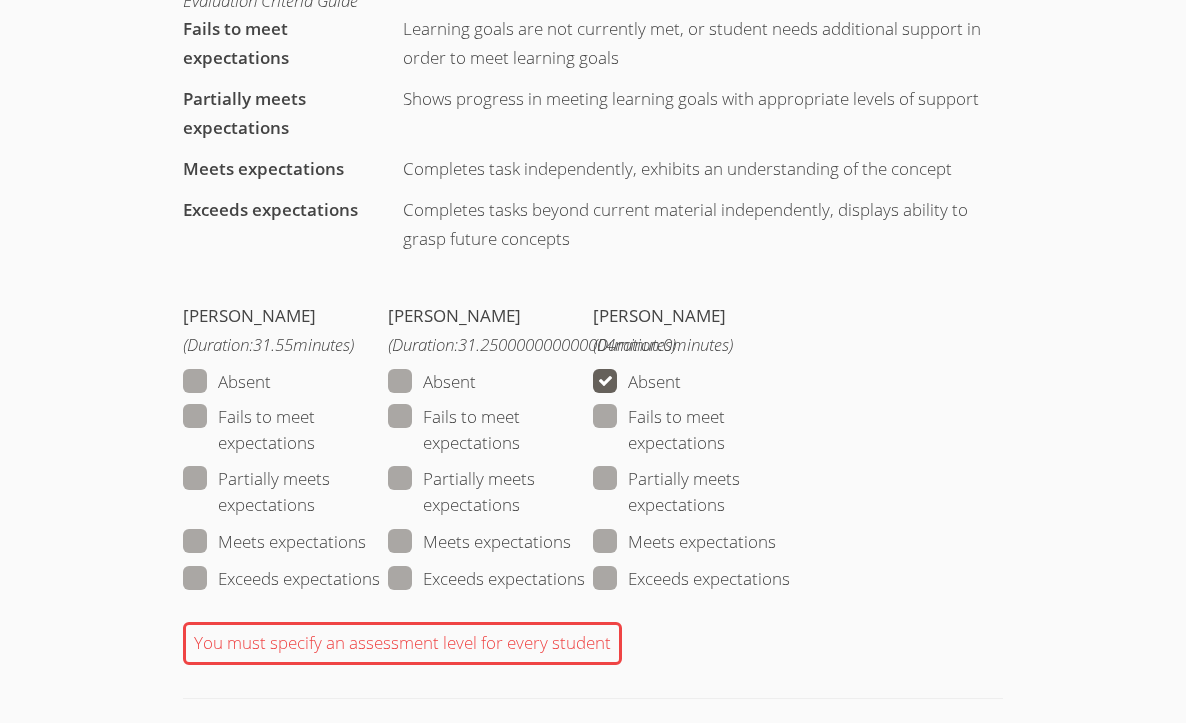 scroll, scrollTop: 1773, scrollLeft: 0, axis: vertical 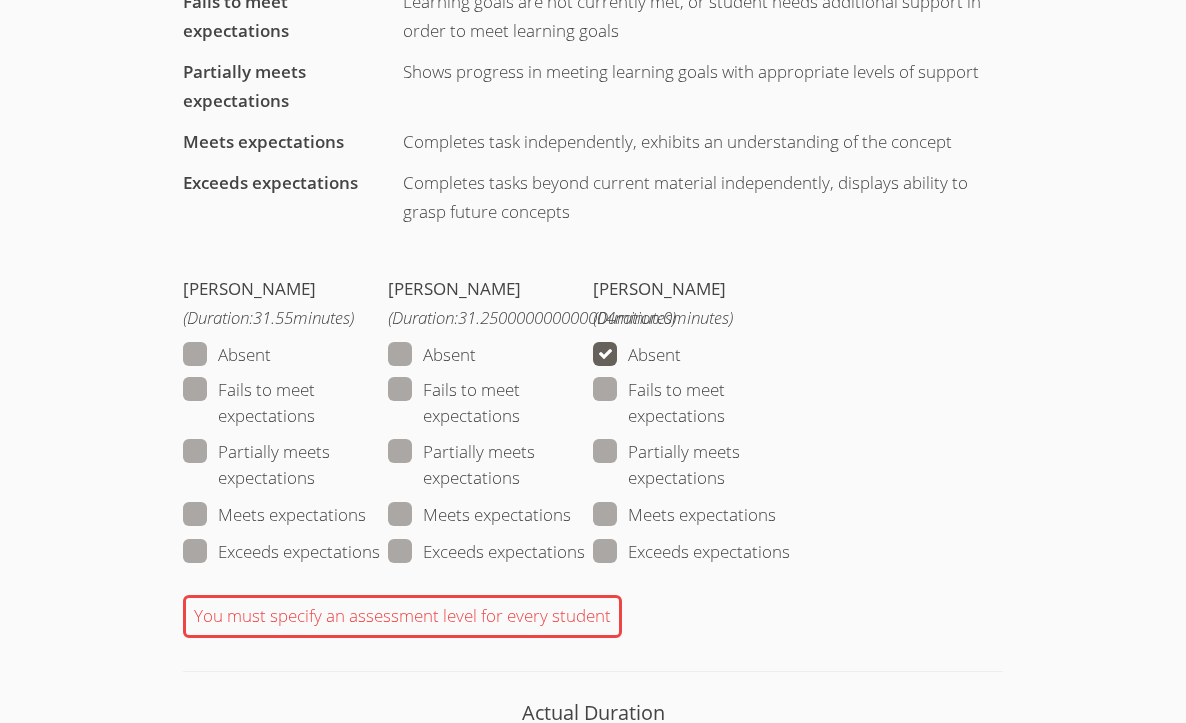 click on "Meets expectations" at bounding box center [274, 515] 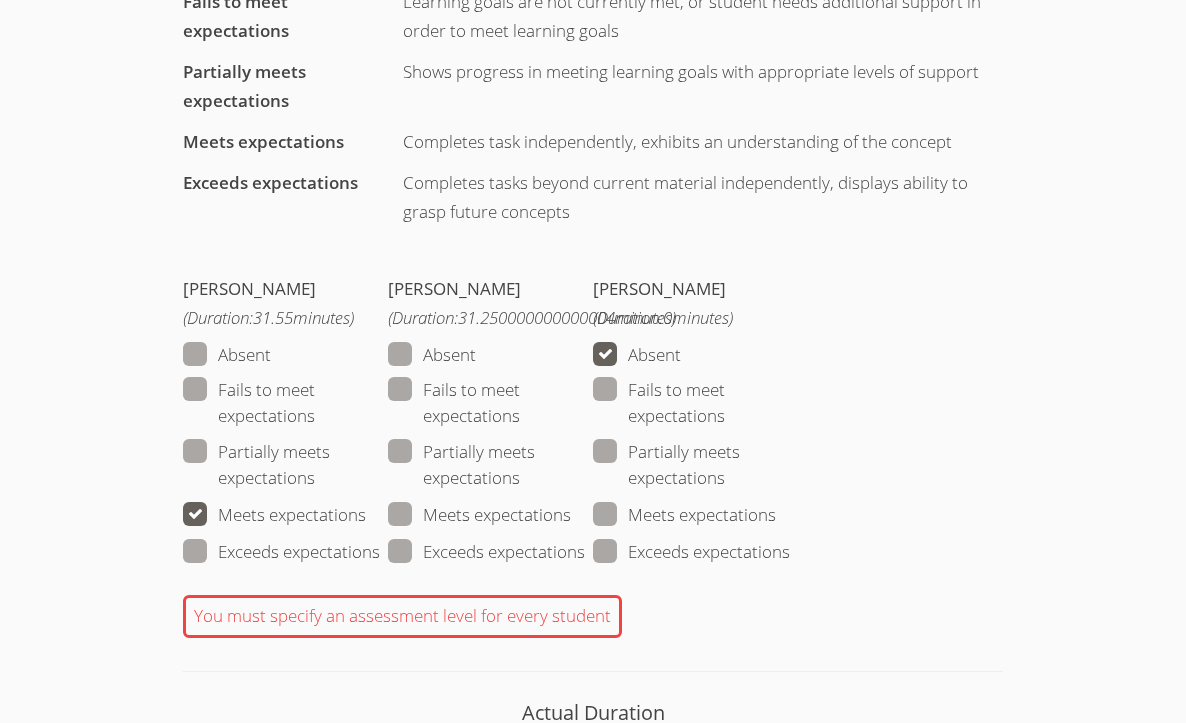 click on "Meets expectations" at bounding box center (479, 515) 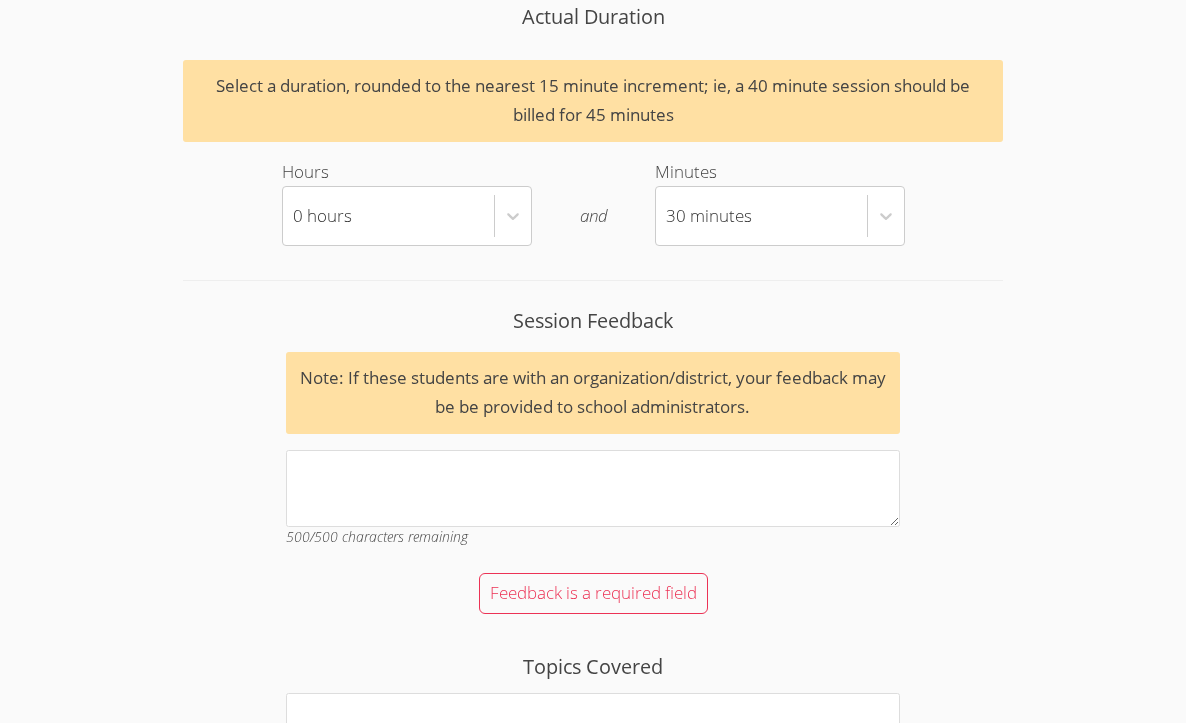 scroll, scrollTop: 2468, scrollLeft: 0, axis: vertical 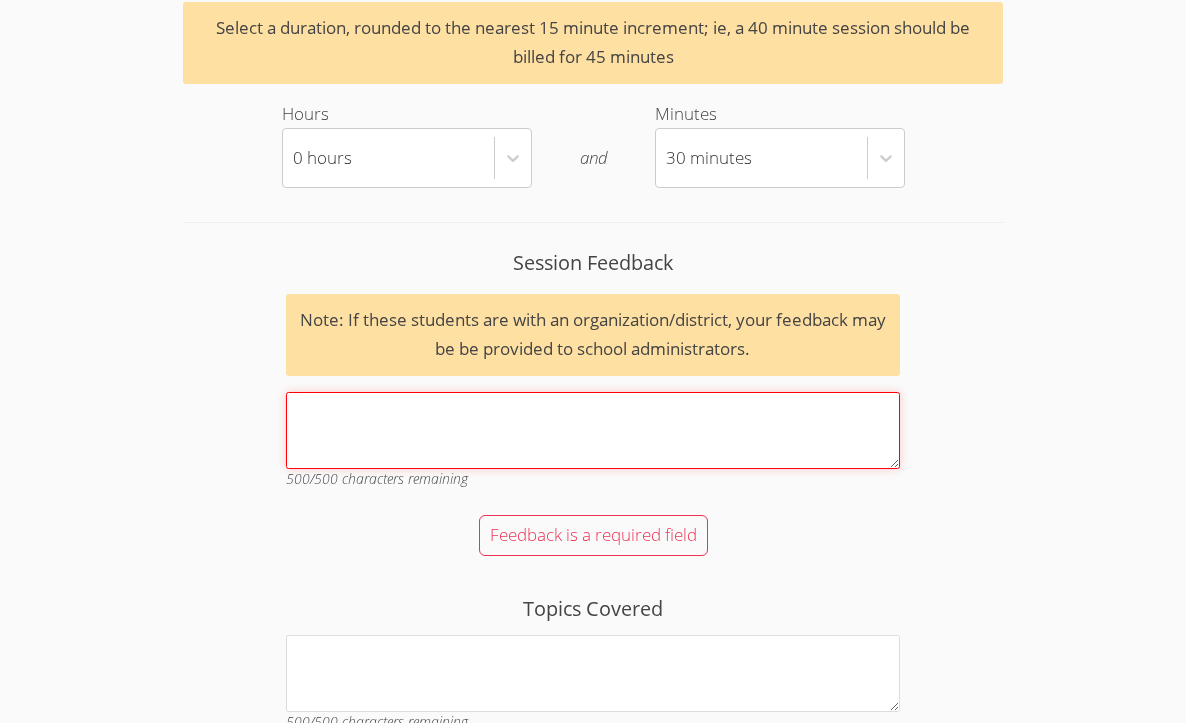 click on "Session Feedback Note: If these students are with an organization/district, your feedback may be be provided to school administrators. 500 /500 characters remaining" at bounding box center (593, 430) 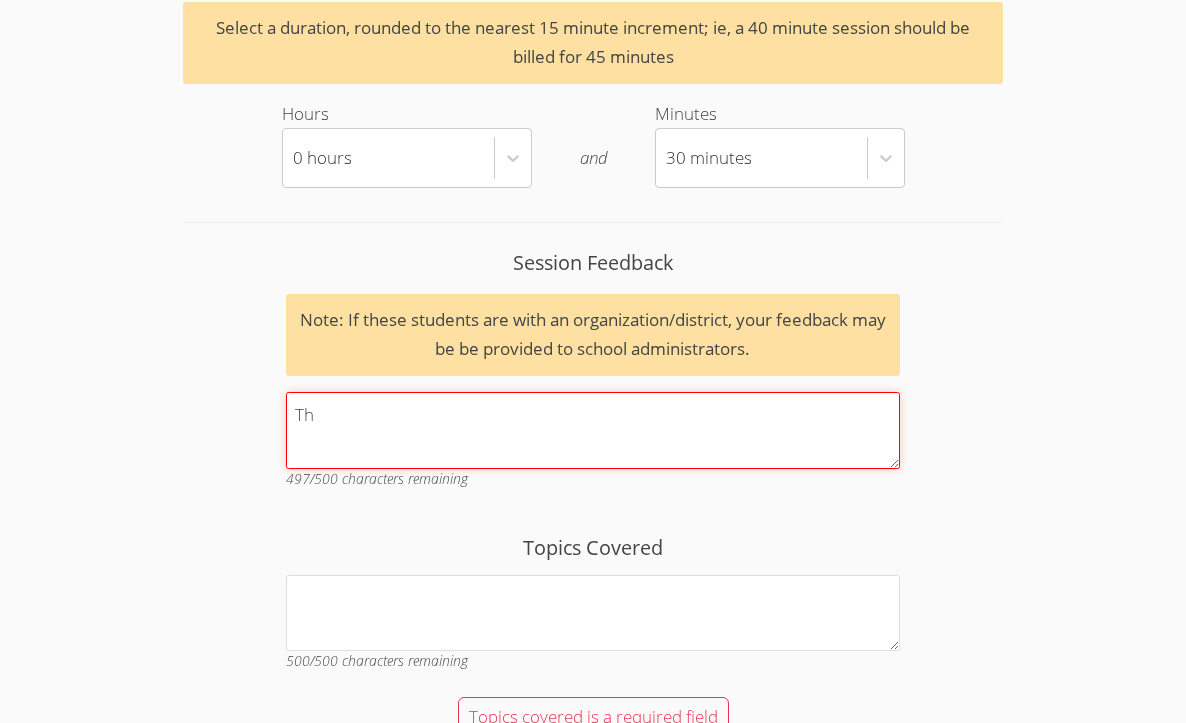 type on "T" 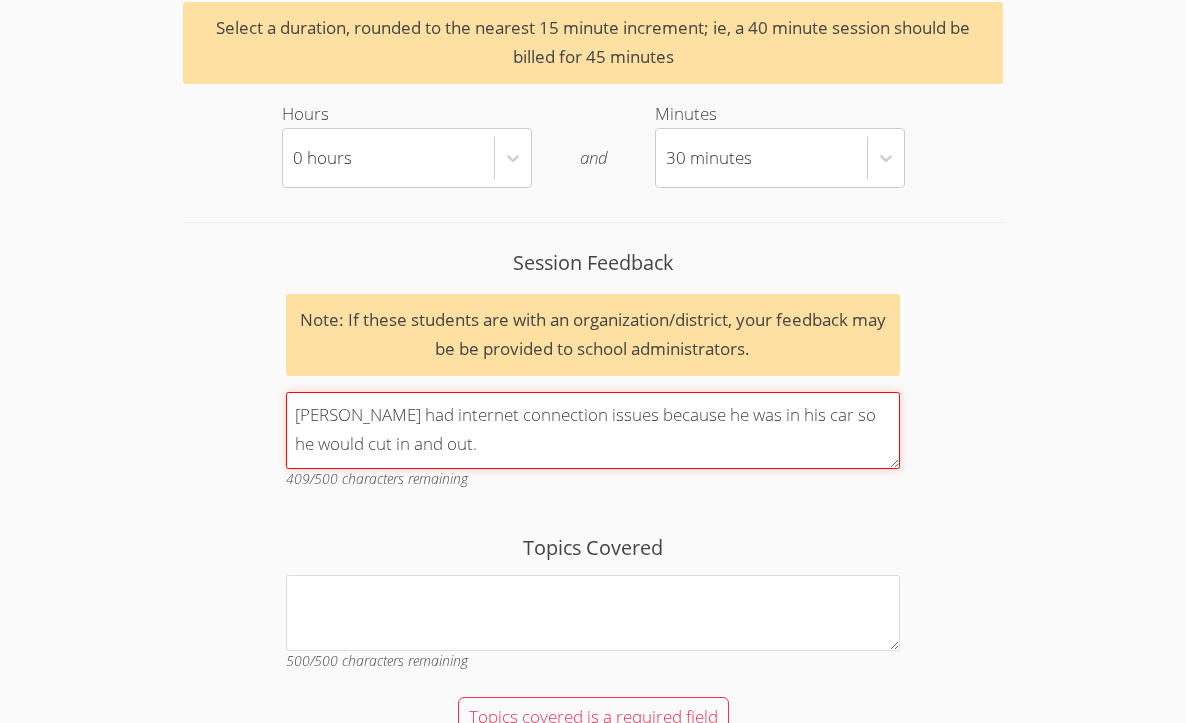 click on "Moses had internet connection issues because he was in his car so he would cut in and out." at bounding box center [593, 430] 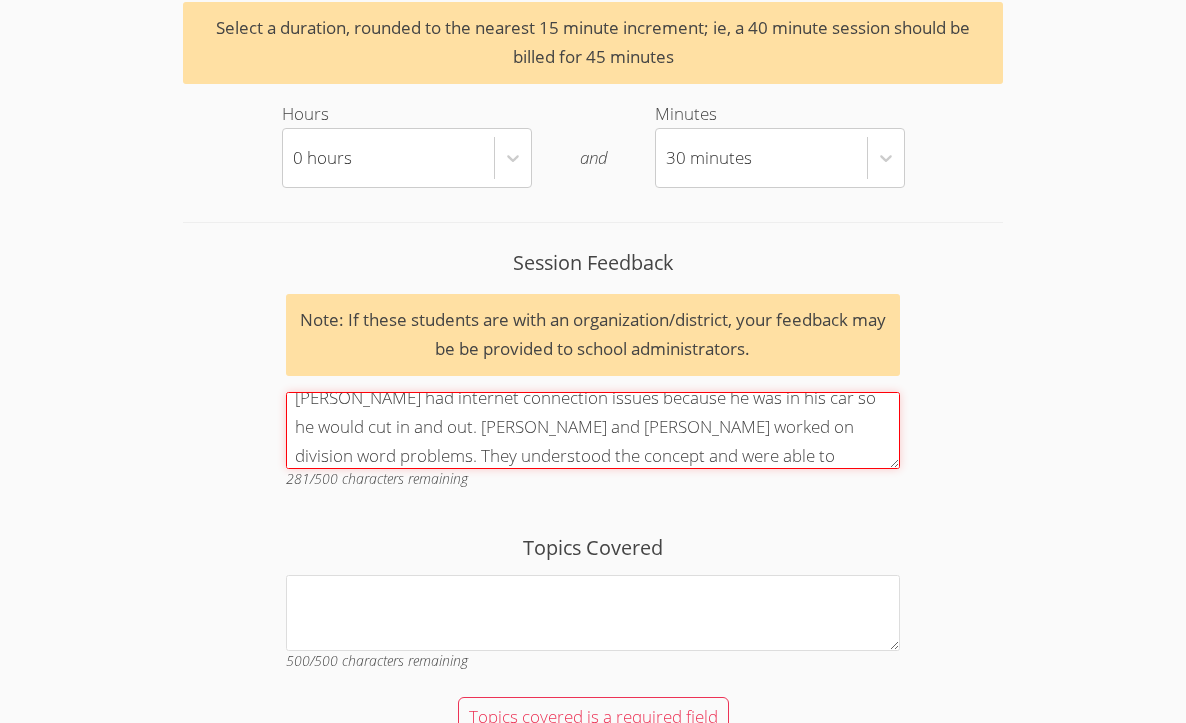 scroll, scrollTop: 46, scrollLeft: 0, axis: vertical 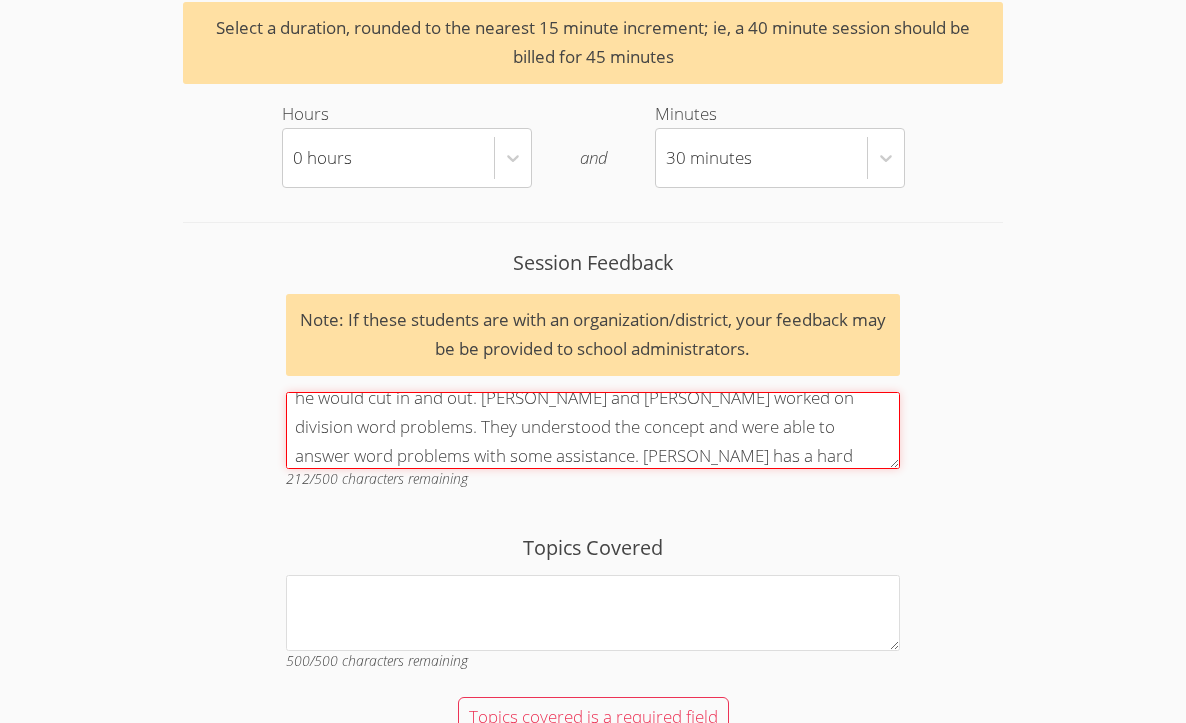 click on "Moses had internet connection issues because he was in his car so he would cut in and out. Landon and Moses worked on division word problems. They understood the concept and were able to answer word problems with some assistance. Moses has a hard time reading 2 digit numbers on his own." at bounding box center [593, 430] 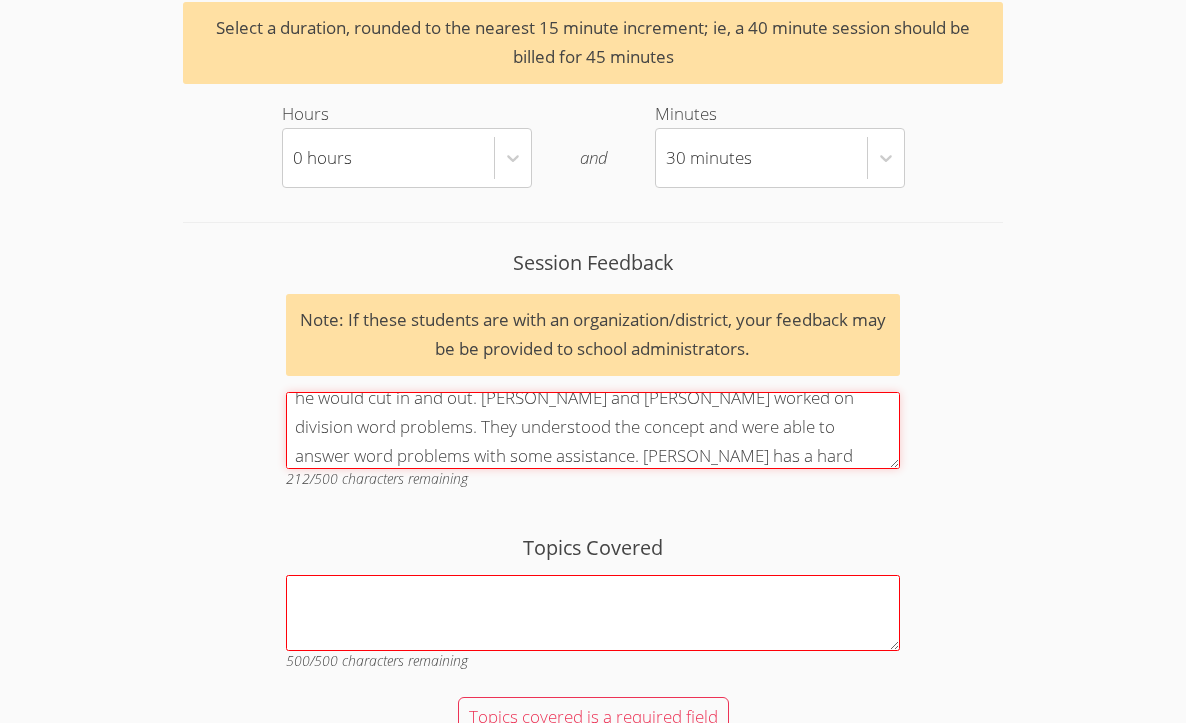 type on "Moses had internet connection issues because he was in his car so he would cut in and out. Landon and Moses worked on division word problems. They understood the concept and were able to answer word problems with some assistance. Moses has a hard time reading 2 digit numbers on his own." 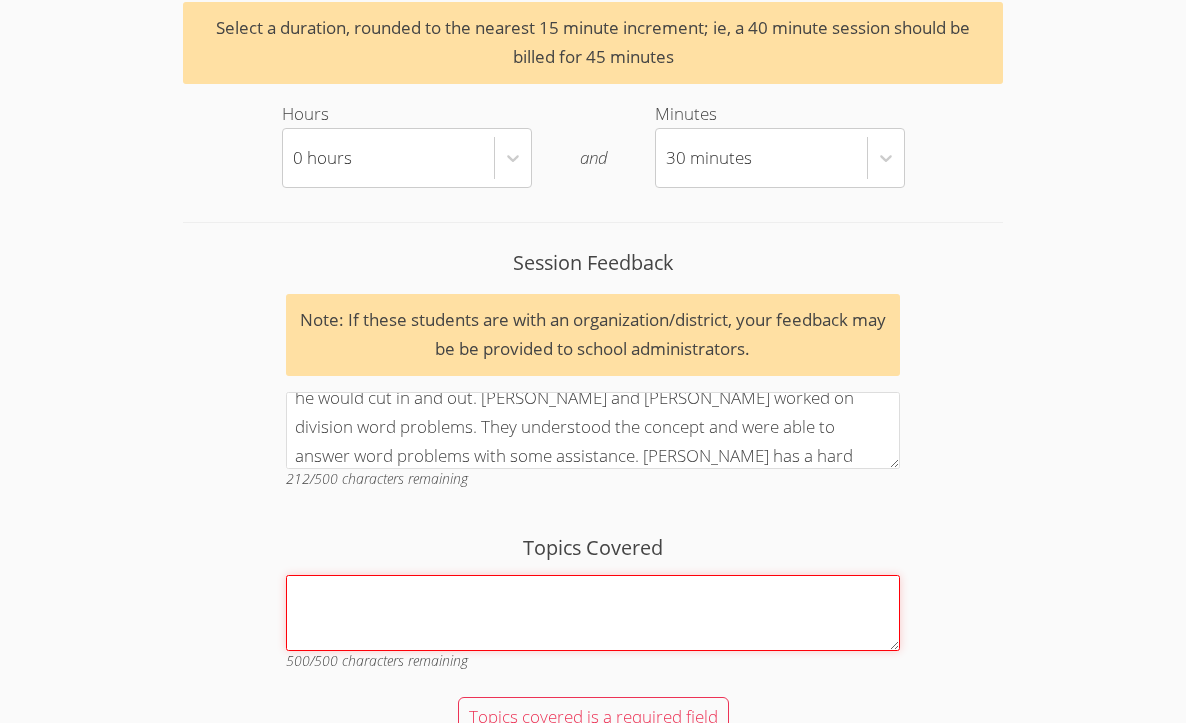 click on "Topics Covered" at bounding box center [593, 613] 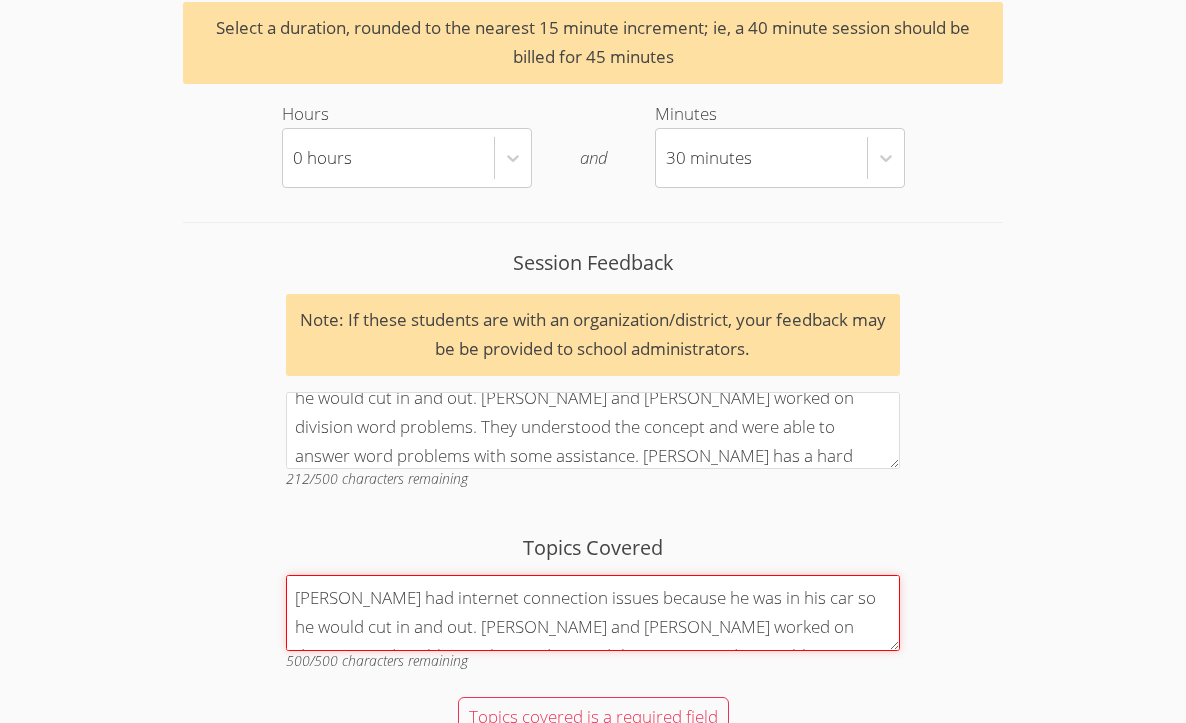 scroll, scrollTop: 46, scrollLeft: 0, axis: vertical 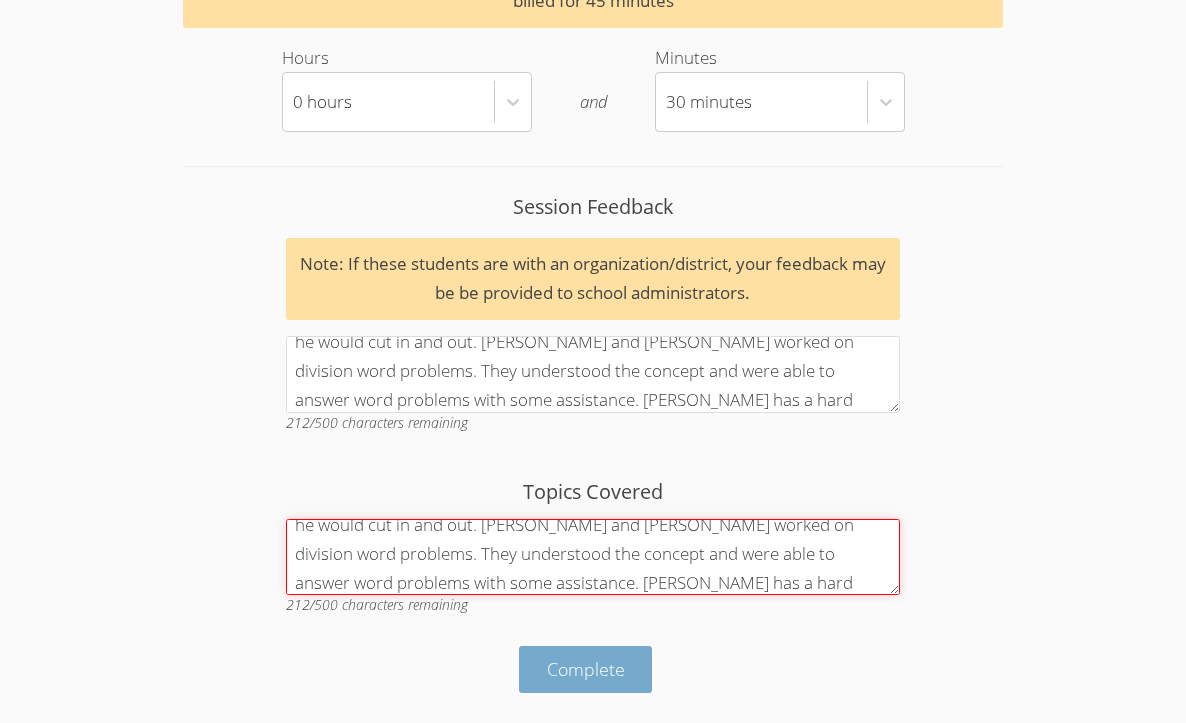 type on "Moses had internet connection issues because he was in his car so he would cut in and out. Landon and Moses worked on division word problems. They understood the concept and were able to answer word problems with some assistance. Moses has a hard time reading 2 digit numbers on his own." 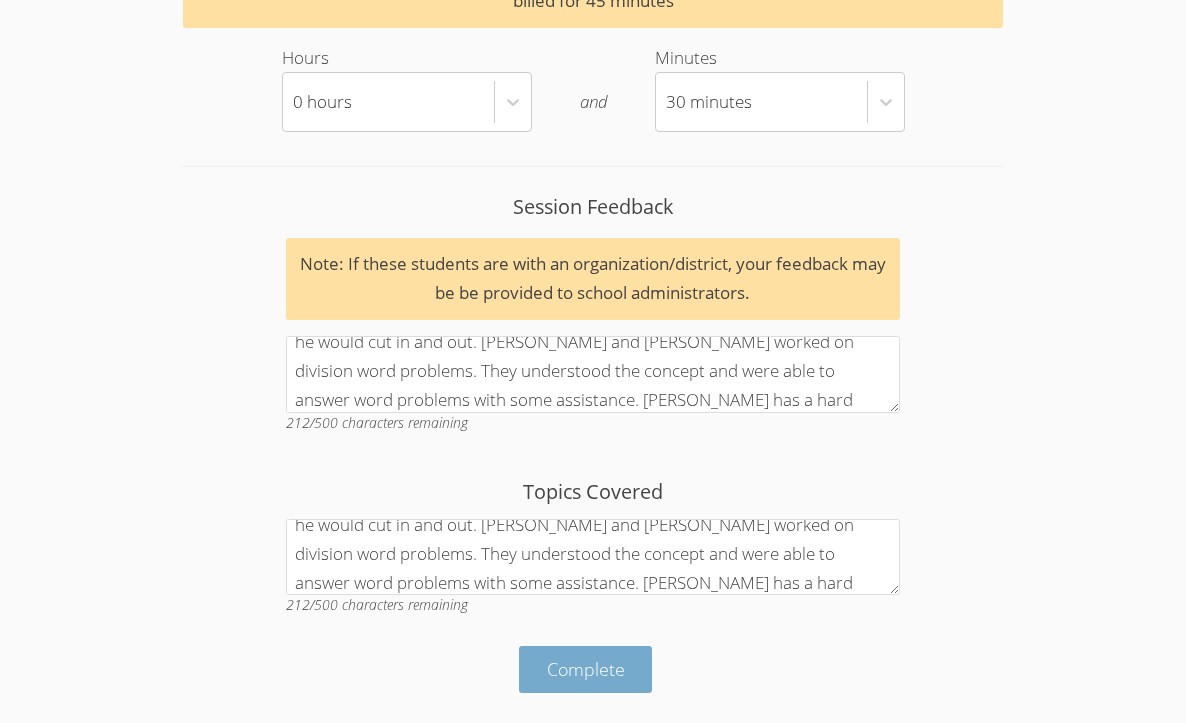 click on "Complete" at bounding box center [586, 669] 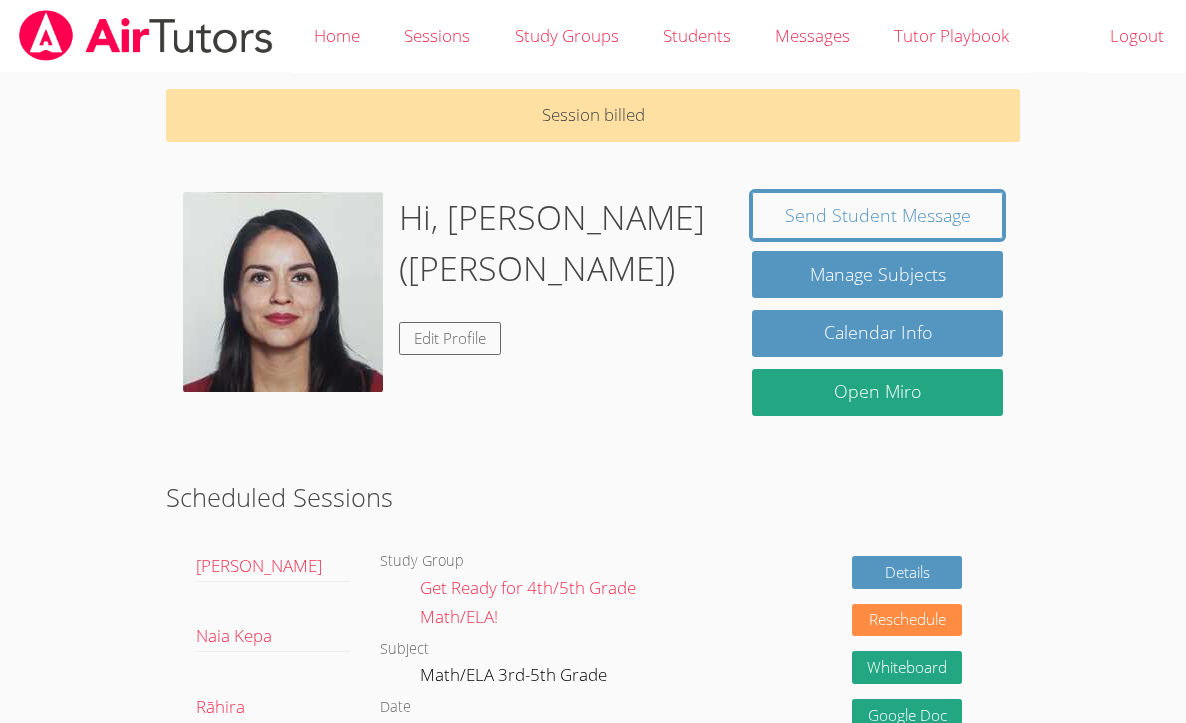 scroll, scrollTop: 0, scrollLeft: 0, axis: both 